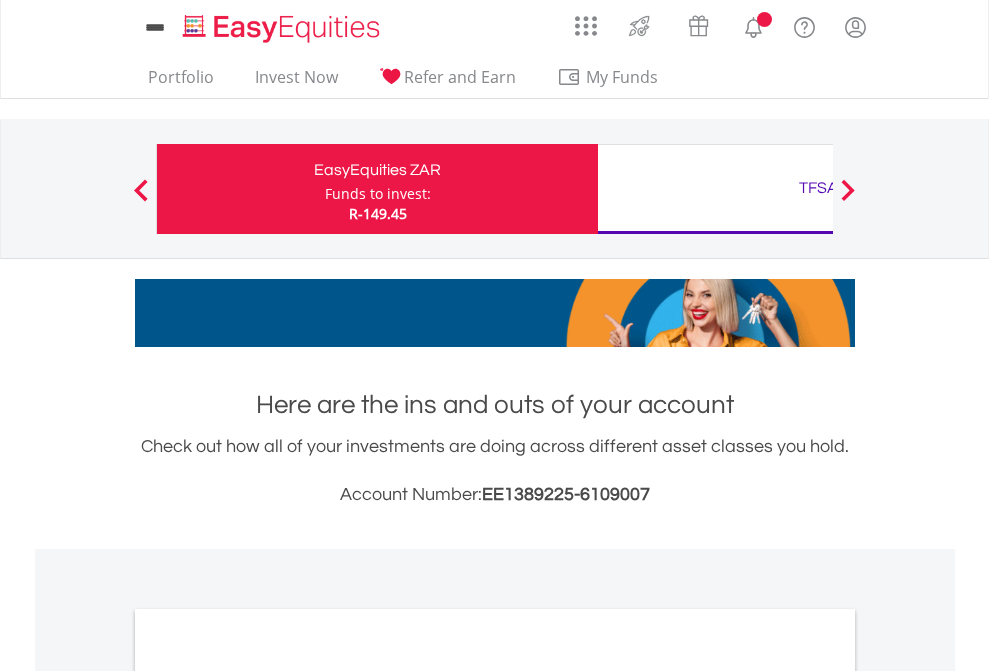 scroll, scrollTop: 0, scrollLeft: 0, axis: both 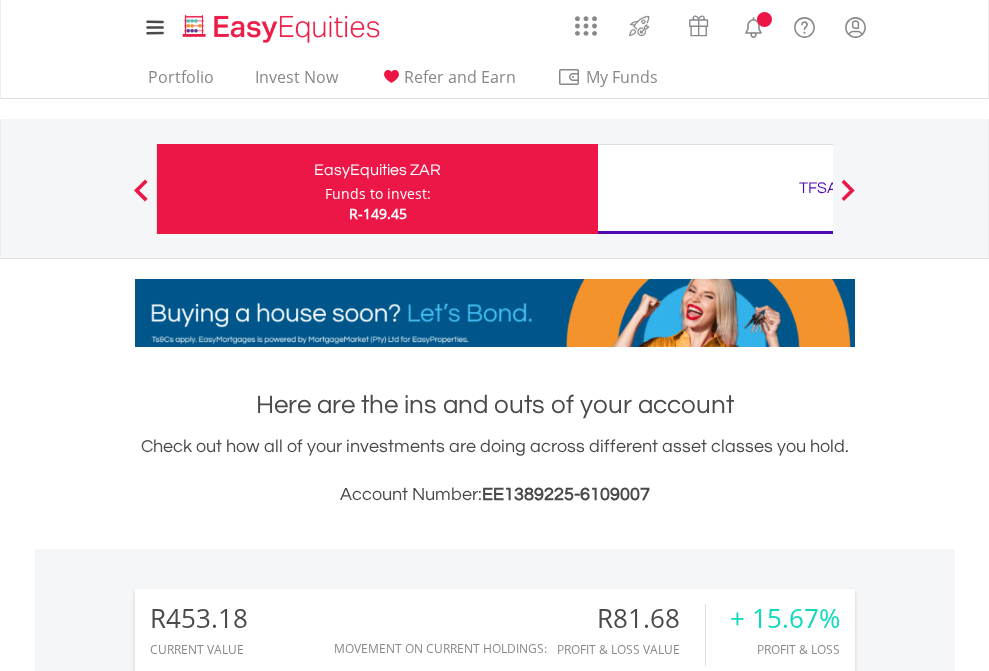 click on "Funds to invest:" at bounding box center (378, 194) 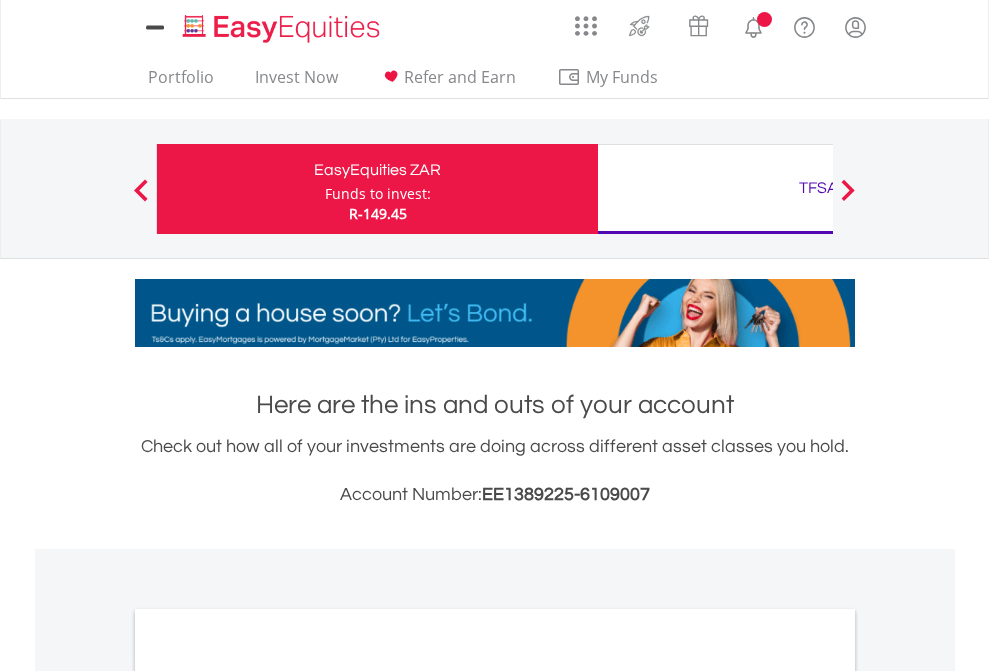 scroll, scrollTop: 0, scrollLeft: 0, axis: both 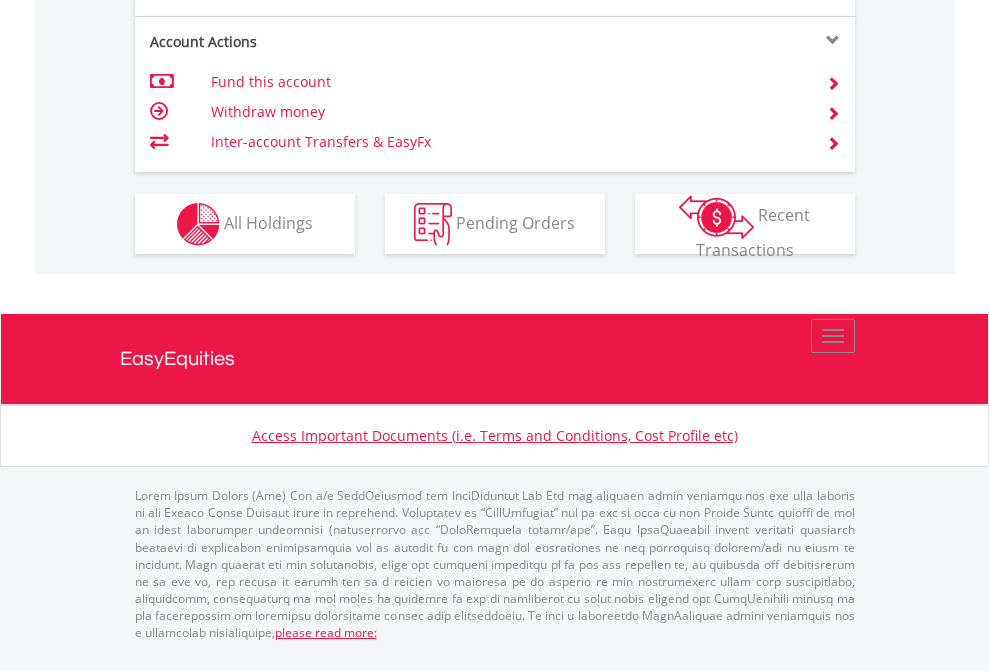 click on "Investment types" at bounding box center [706, -337] 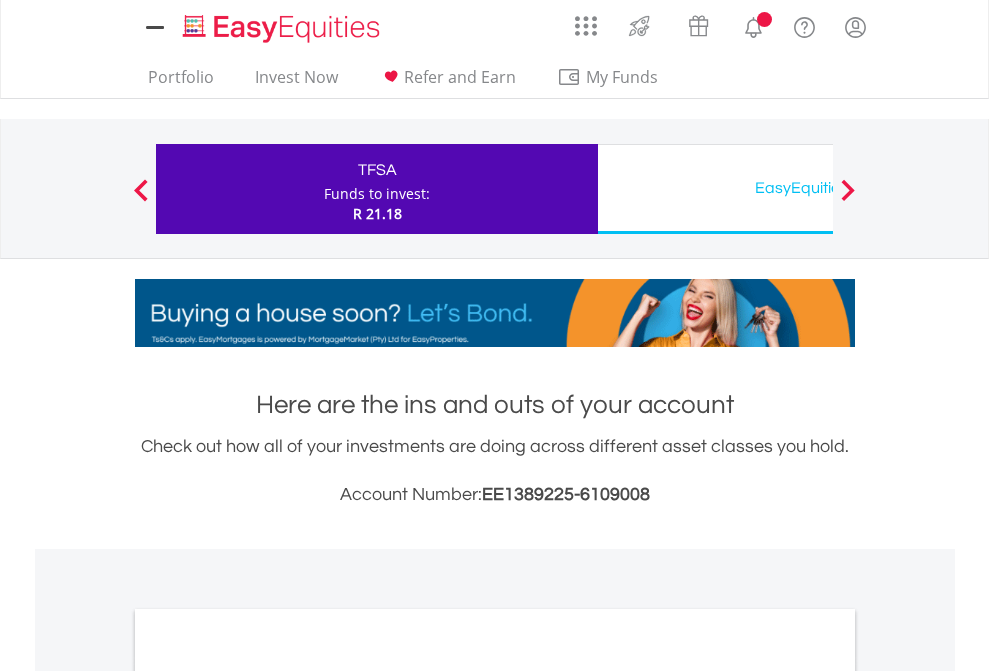 scroll, scrollTop: 0, scrollLeft: 0, axis: both 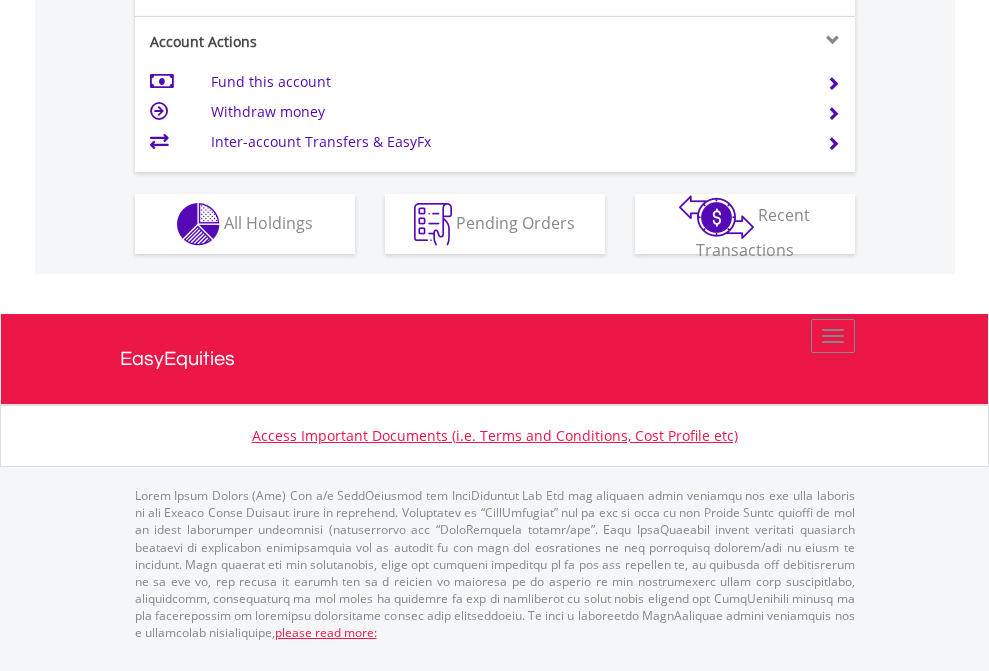 click on "Investment types" at bounding box center (706, -337) 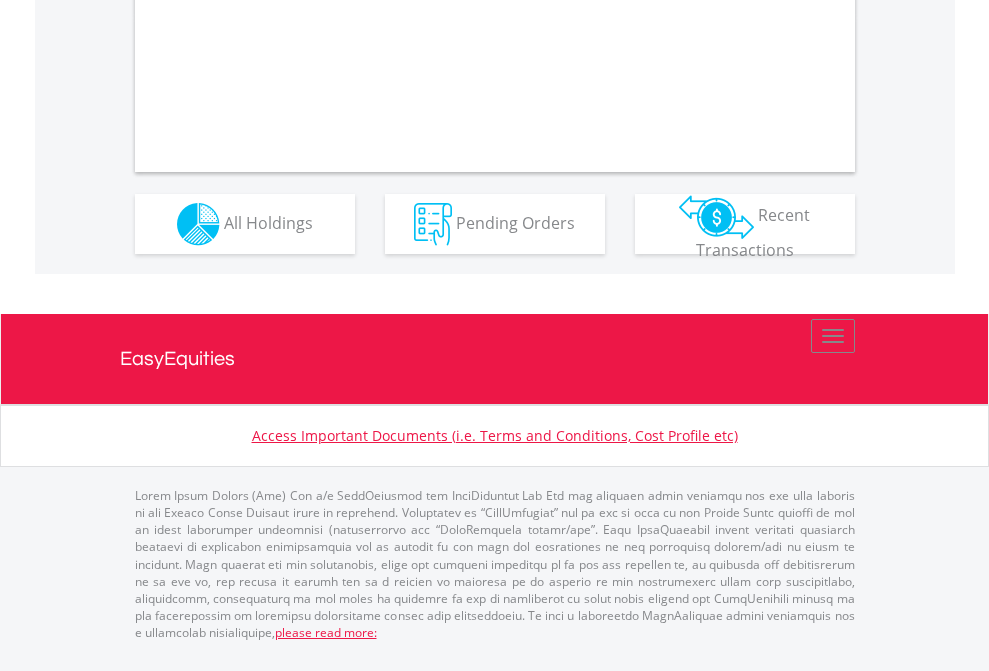 scroll, scrollTop: 1877, scrollLeft: 0, axis: vertical 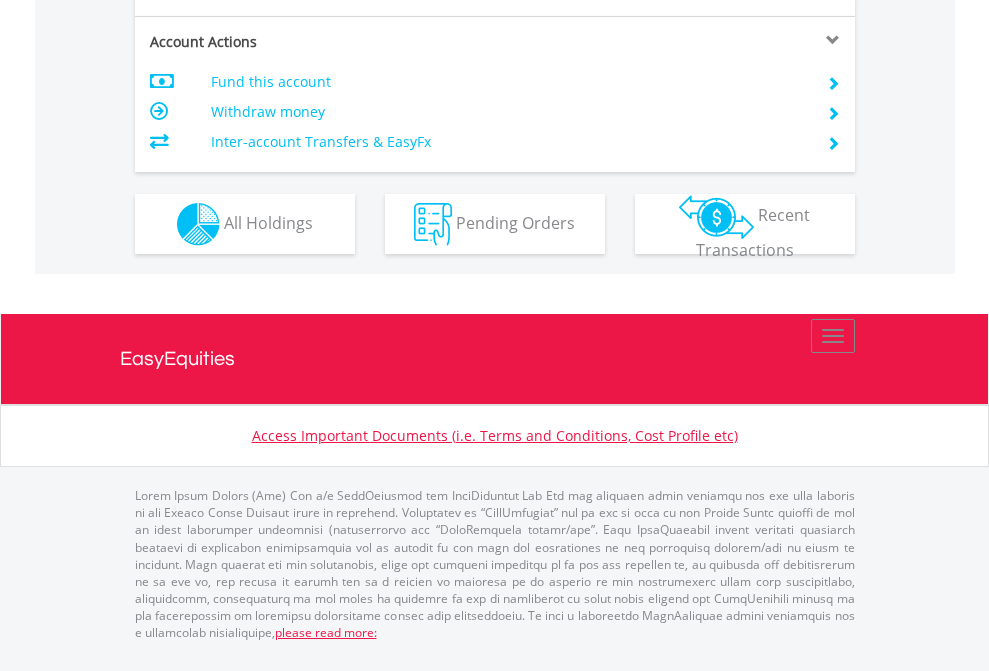 click on "Investment types" at bounding box center [706, -337] 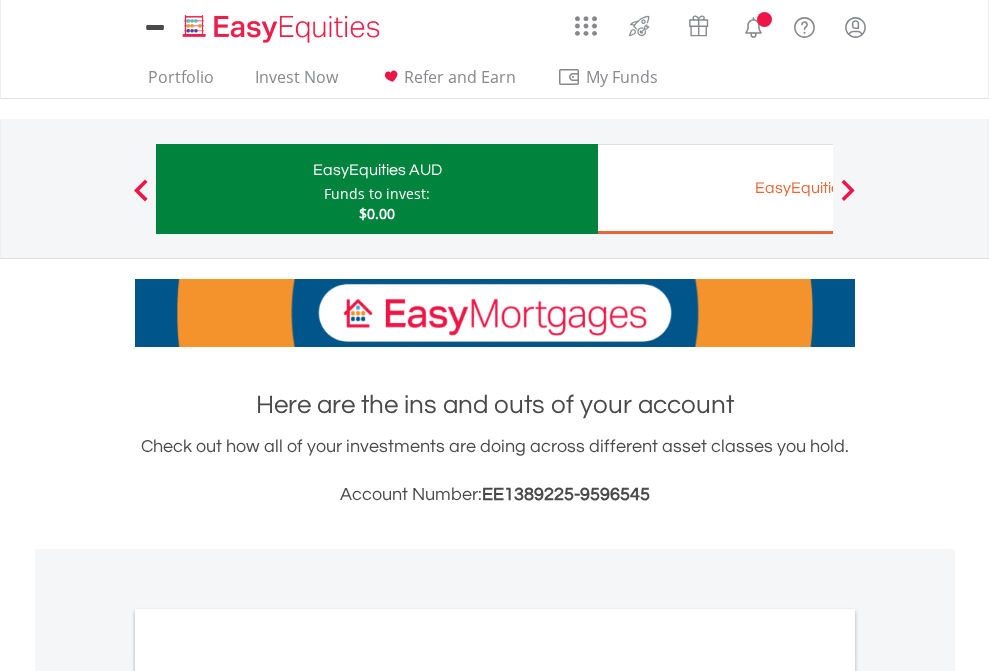 scroll, scrollTop: 0, scrollLeft: 0, axis: both 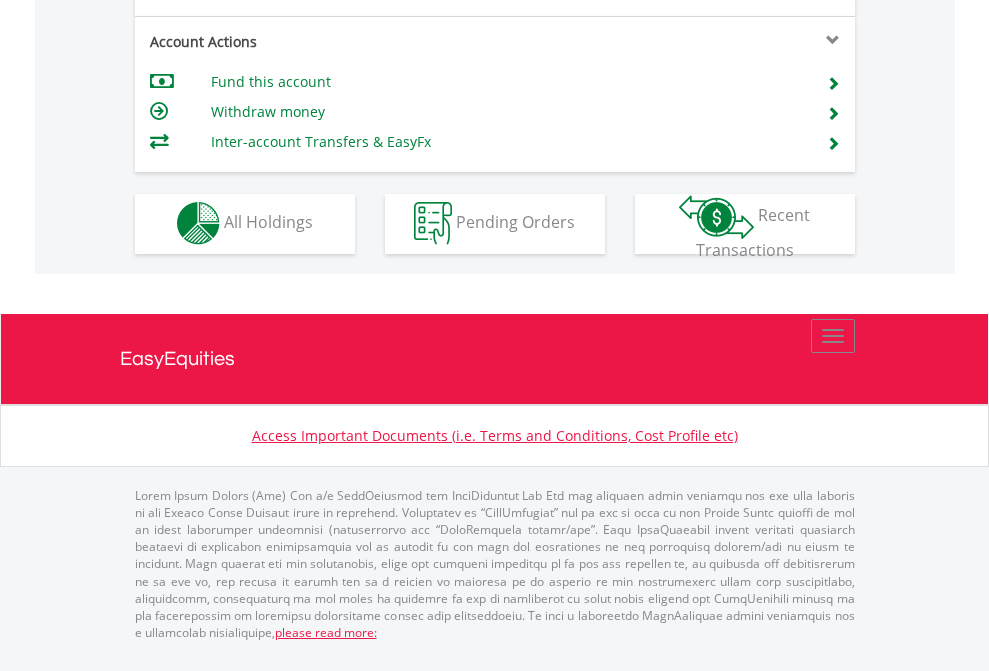 click on "Investment types" at bounding box center [706, -353] 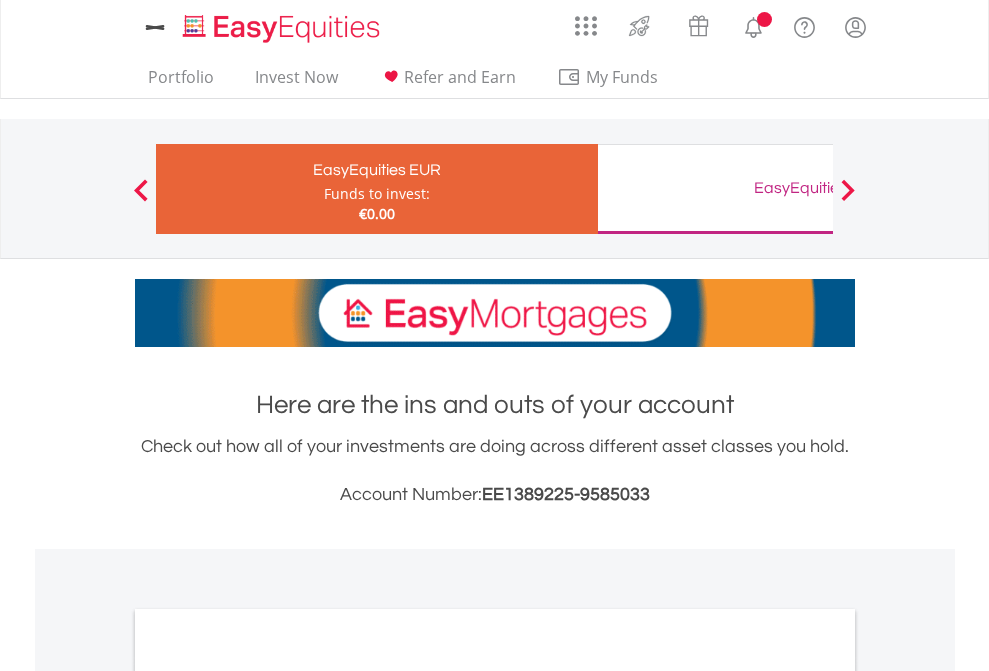 scroll, scrollTop: 0, scrollLeft: 0, axis: both 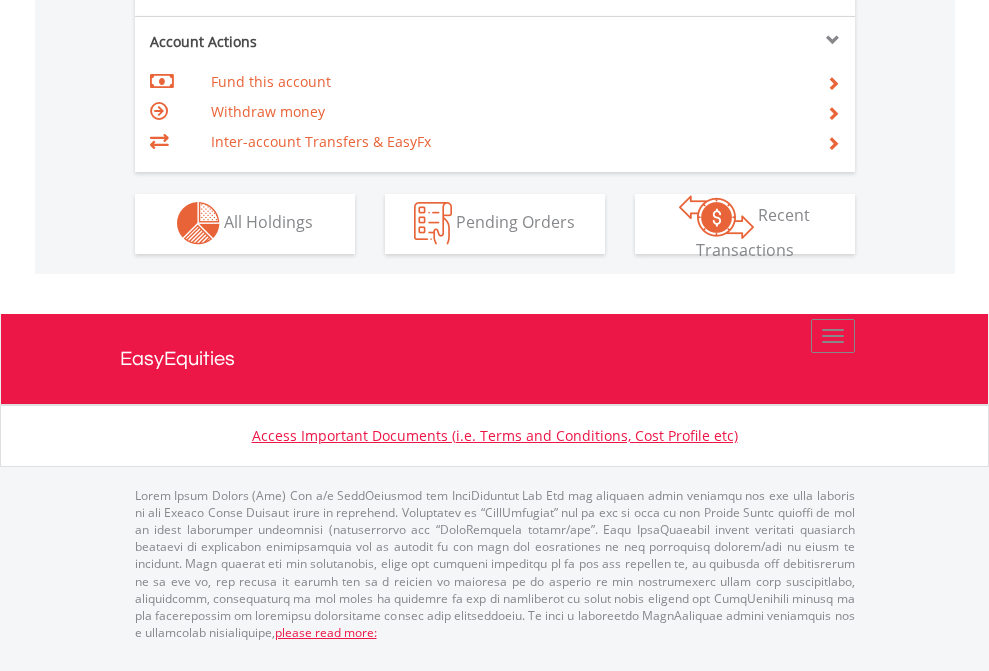 click on "Investment types" at bounding box center [706, -353] 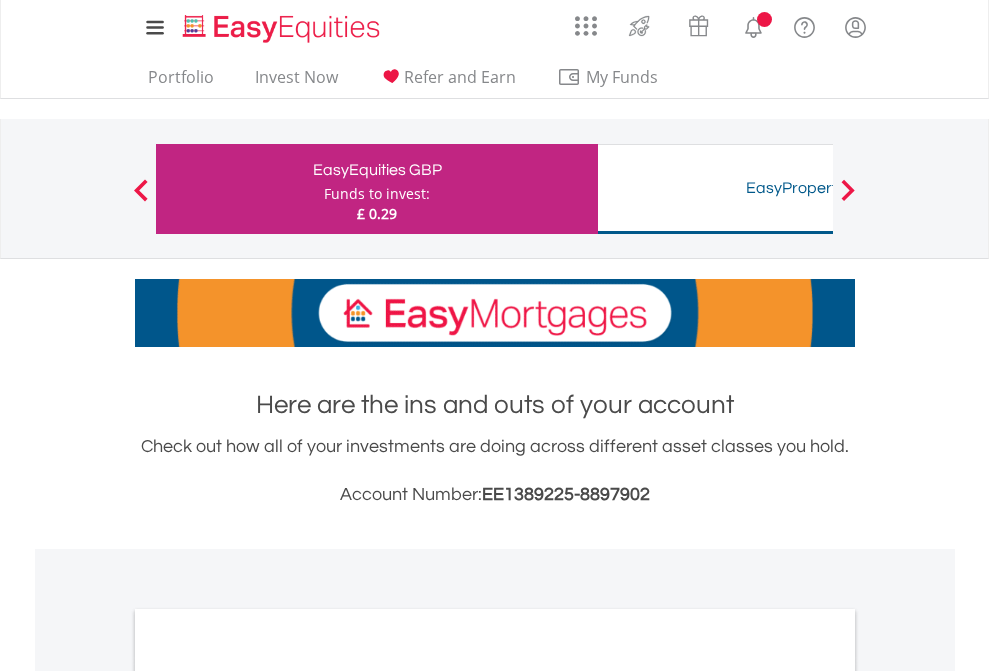 scroll, scrollTop: 0, scrollLeft: 0, axis: both 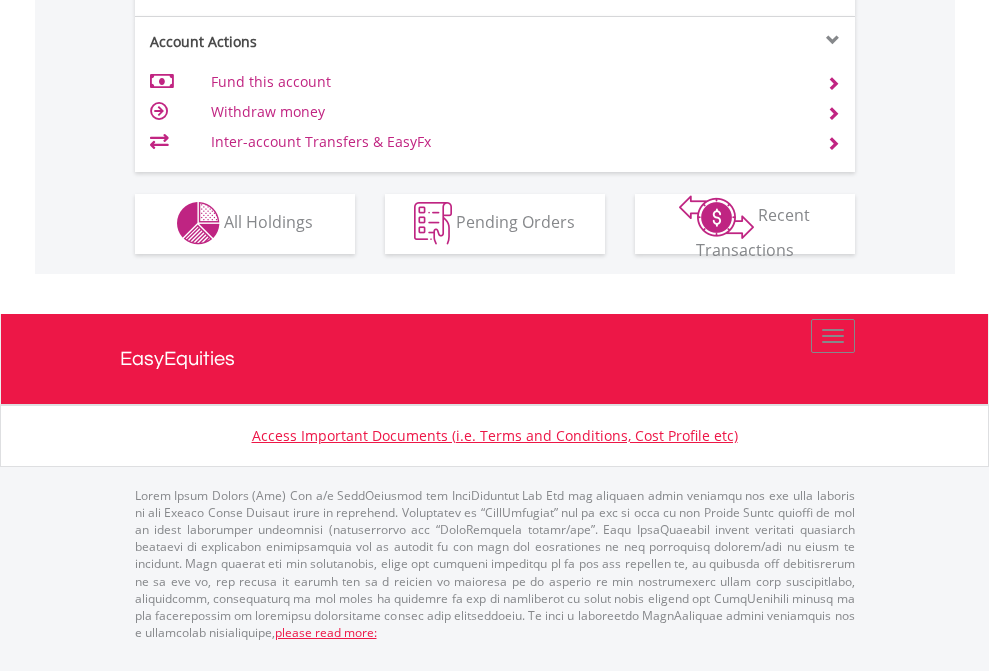click on "Investment types" at bounding box center (706, -353) 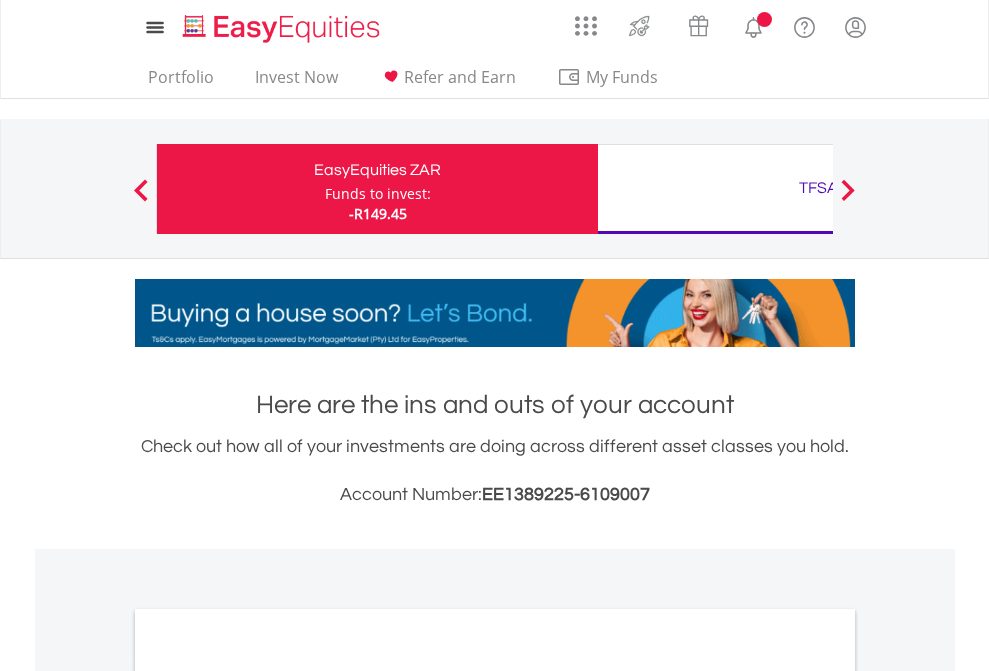 scroll, scrollTop: 1202, scrollLeft: 0, axis: vertical 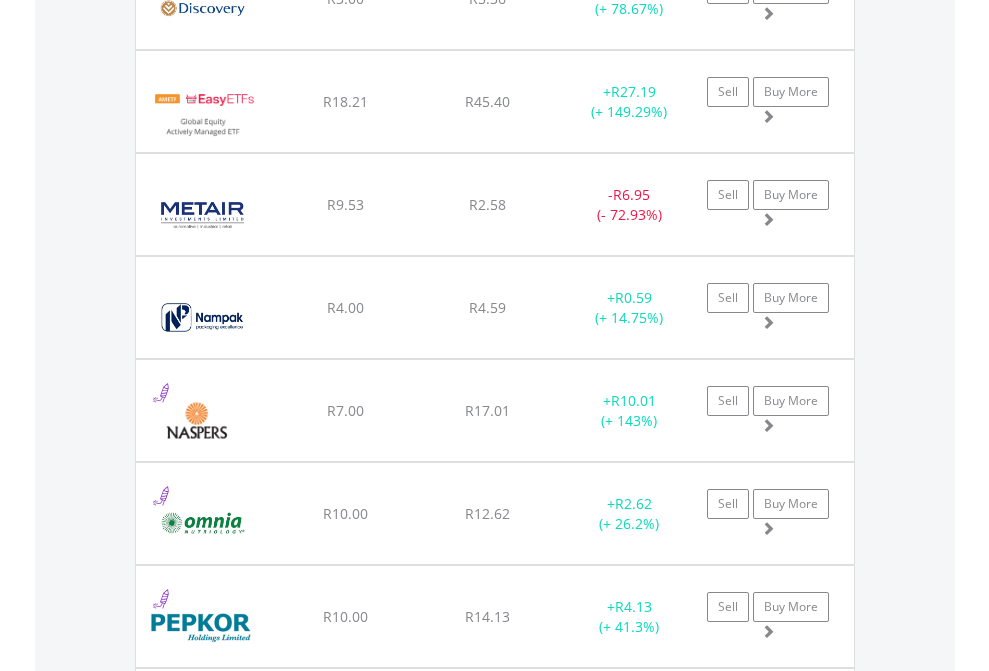 click on "TFSA" at bounding box center [818, -2196] 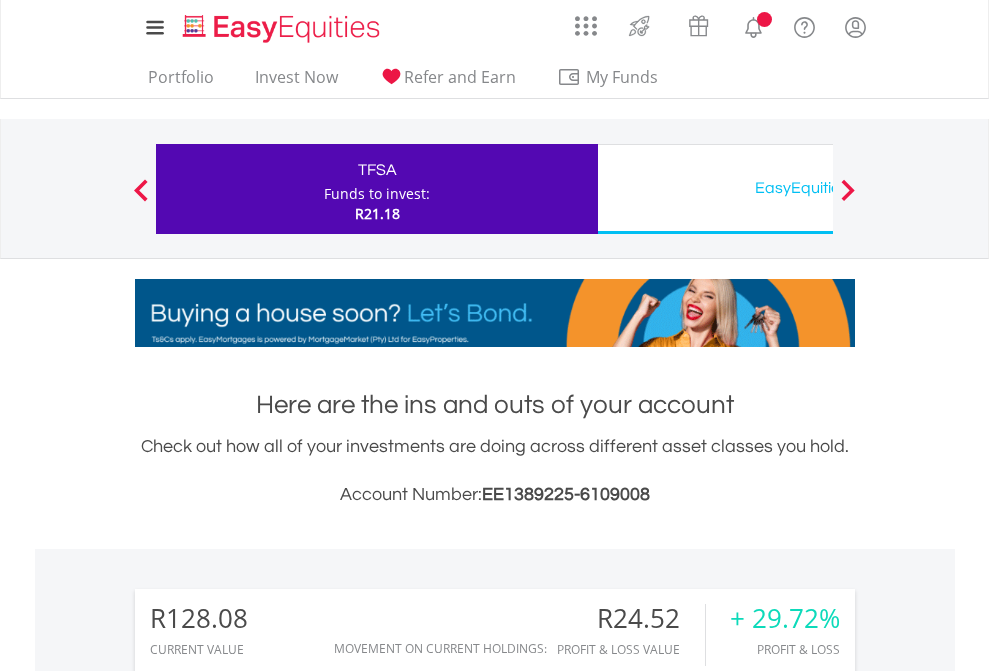 scroll, scrollTop: 0, scrollLeft: 0, axis: both 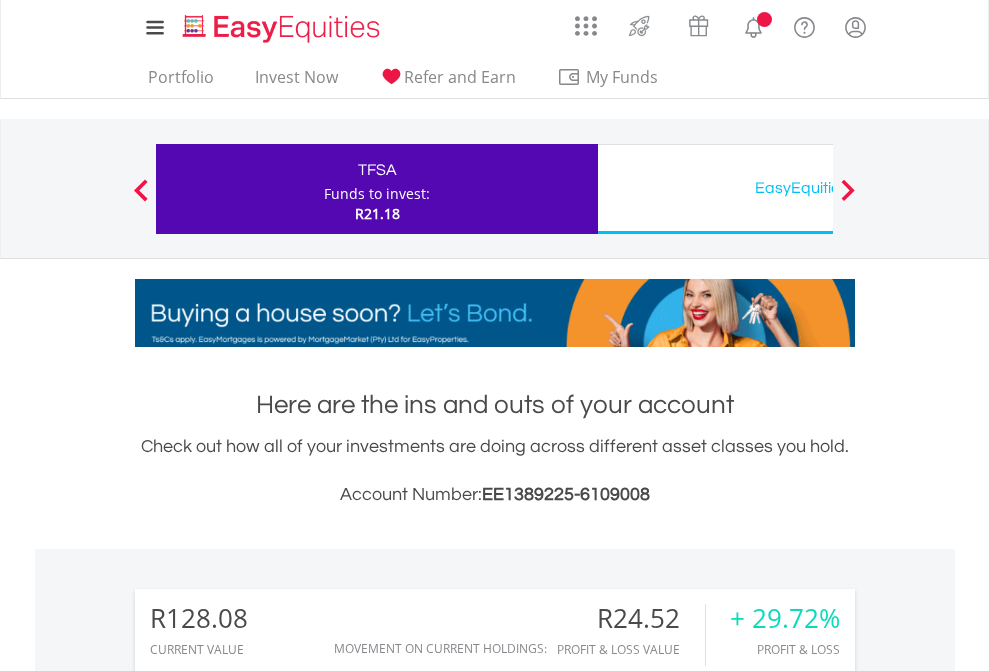 click on "All Holdings" at bounding box center [268, 1586] 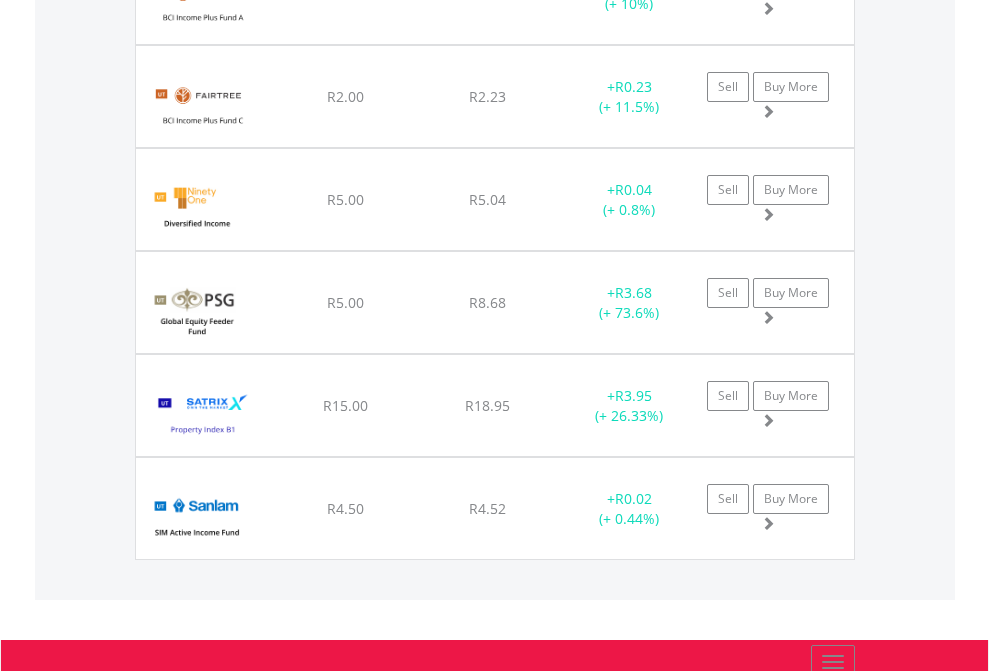 click on "EasyEquities USD" at bounding box center (818, -2156) 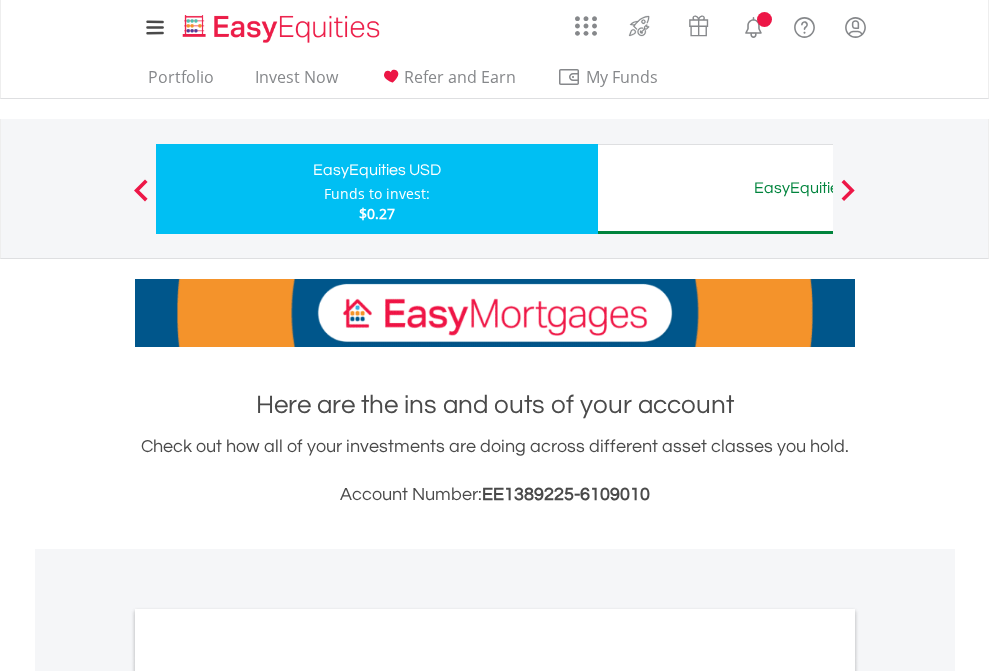scroll, scrollTop: 1202, scrollLeft: 0, axis: vertical 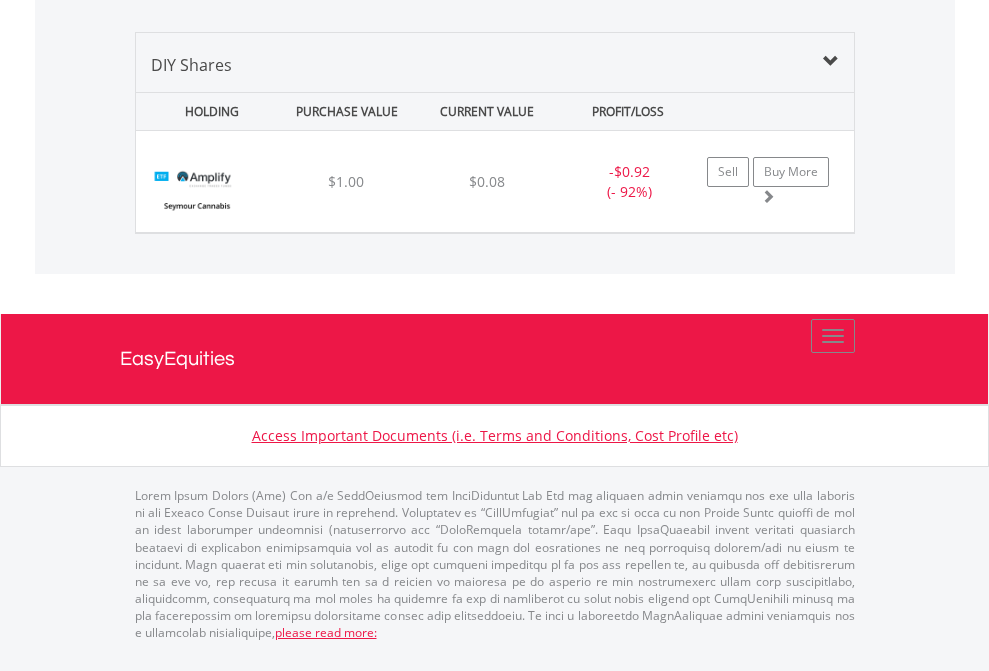 click on "EasyEquities AUD" at bounding box center (818, -968) 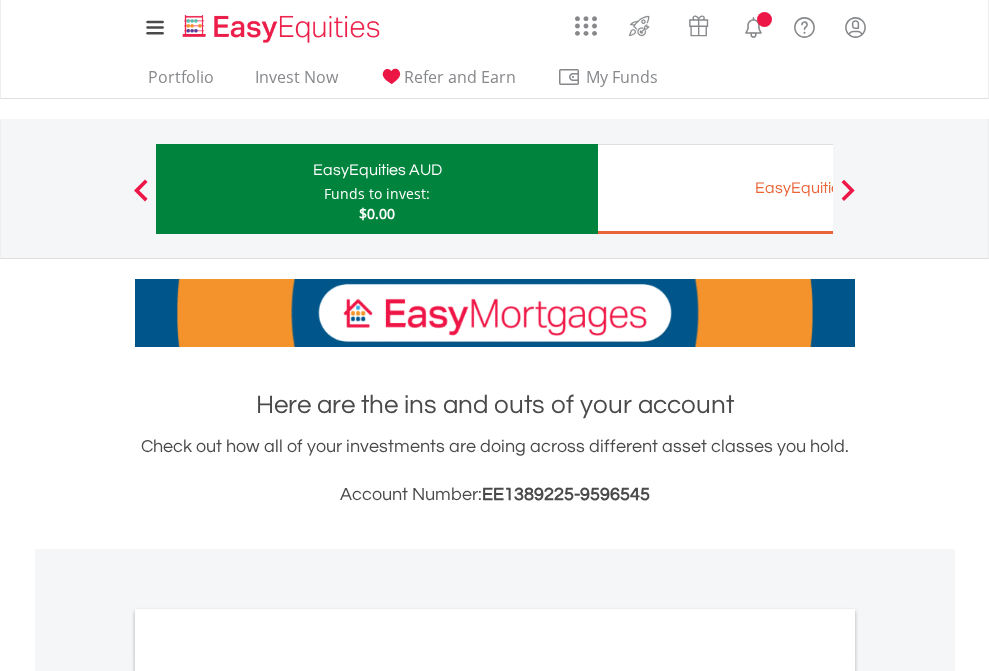 scroll, scrollTop: 0, scrollLeft: 0, axis: both 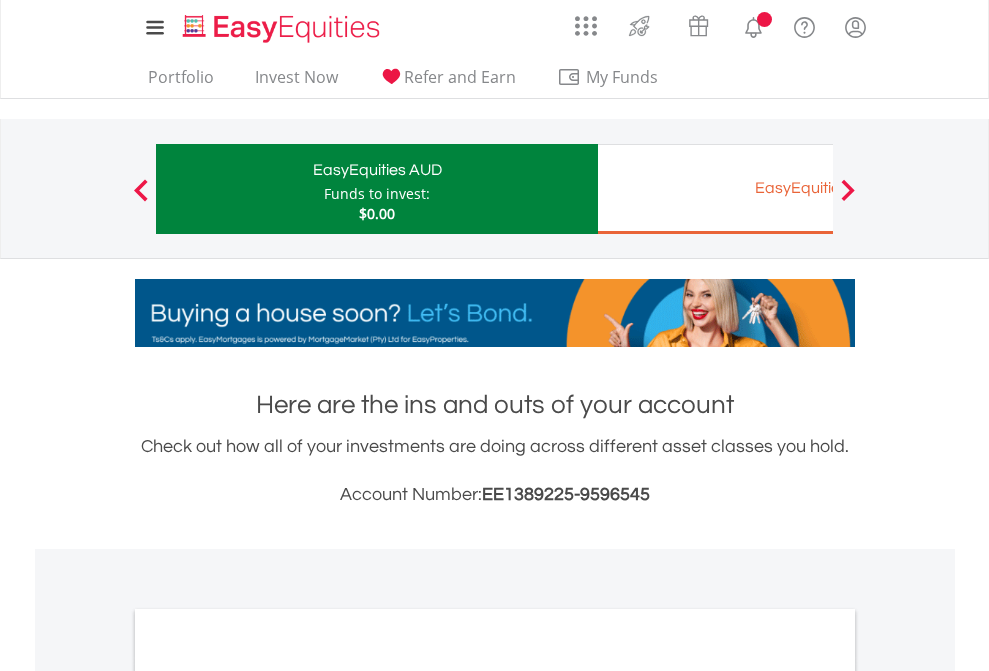 click on "All Holdings" at bounding box center [268, 1096] 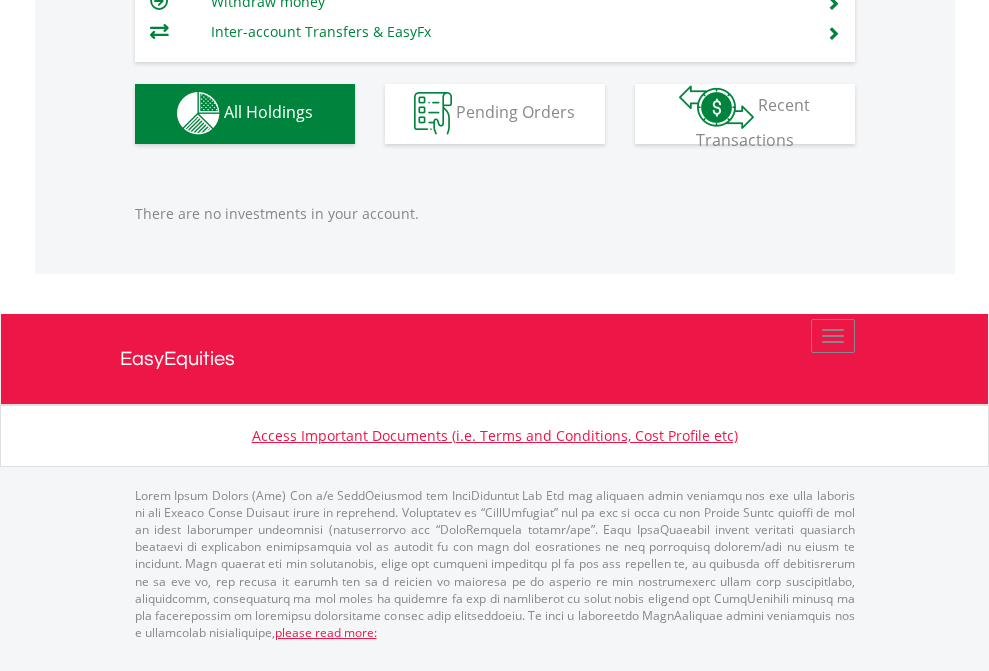 scroll, scrollTop: 1980, scrollLeft: 0, axis: vertical 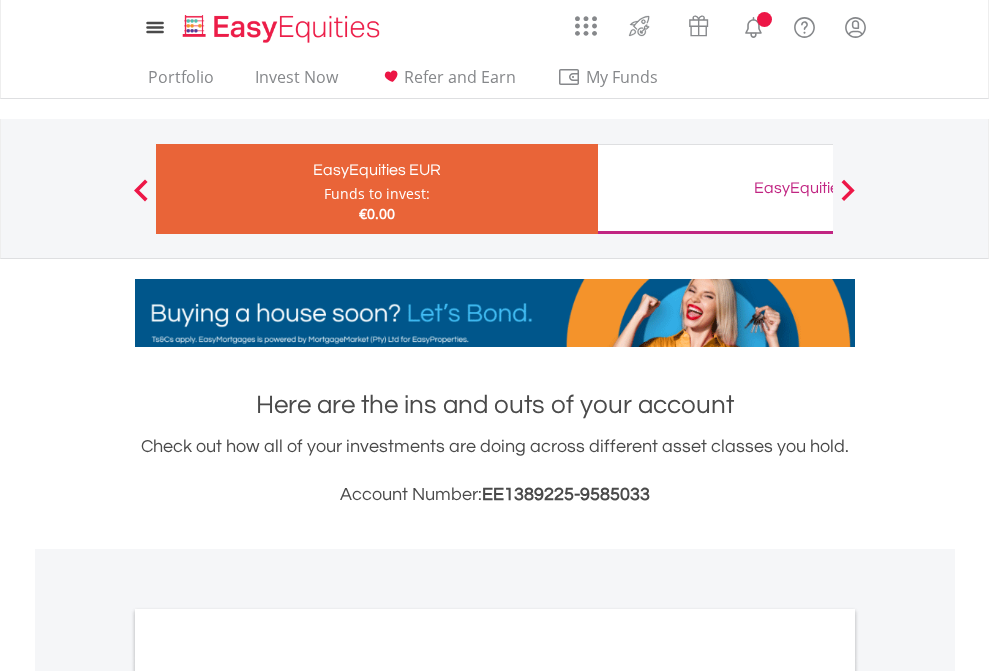 click on "All Holdings" at bounding box center (268, 1096) 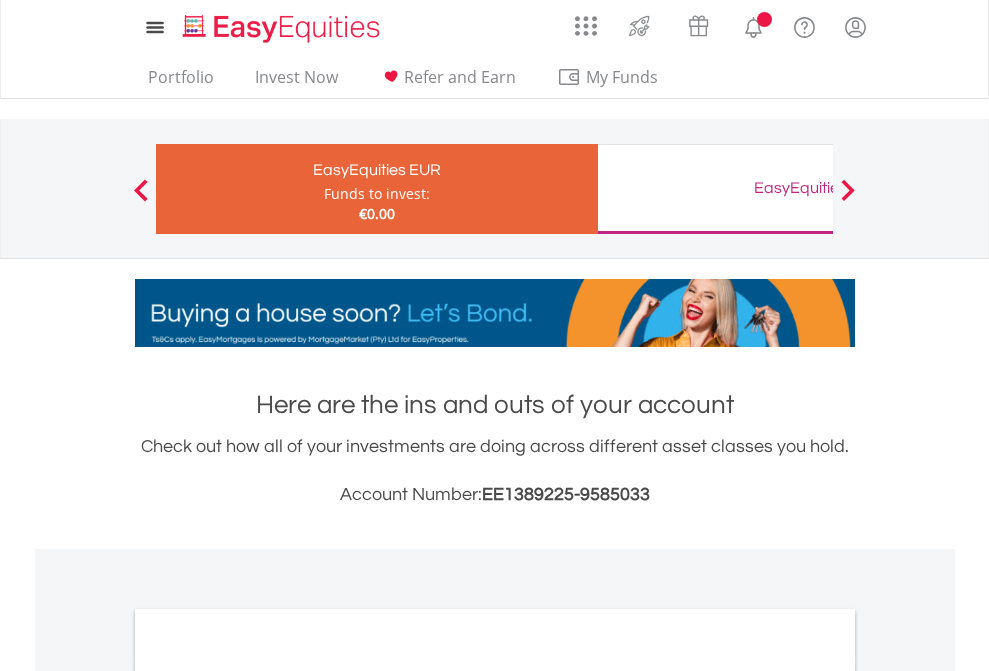 scroll, scrollTop: 1202, scrollLeft: 0, axis: vertical 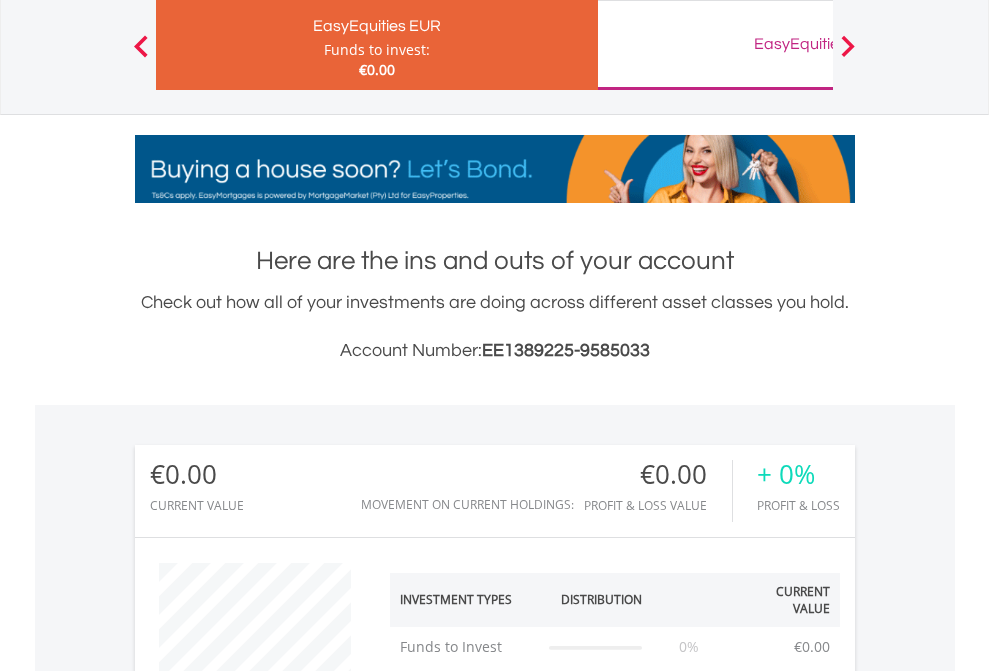 click on "EasyEquities GBP" at bounding box center (818, 44) 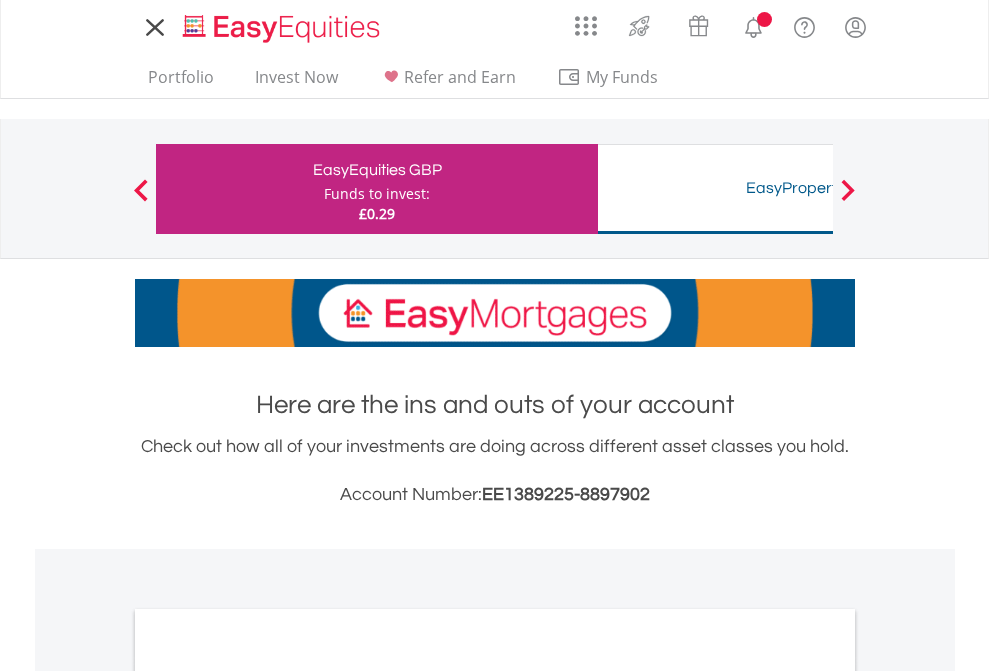 scroll, scrollTop: 0, scrollLeft: 0, axis: both 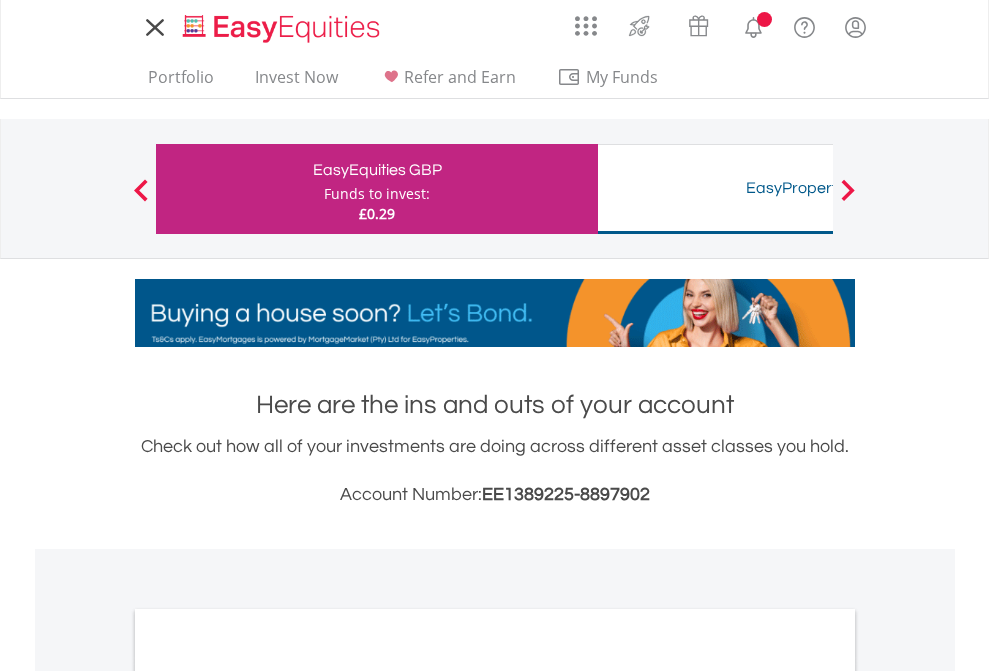 click on "All Holdings" at bounding box center [268, 1096] 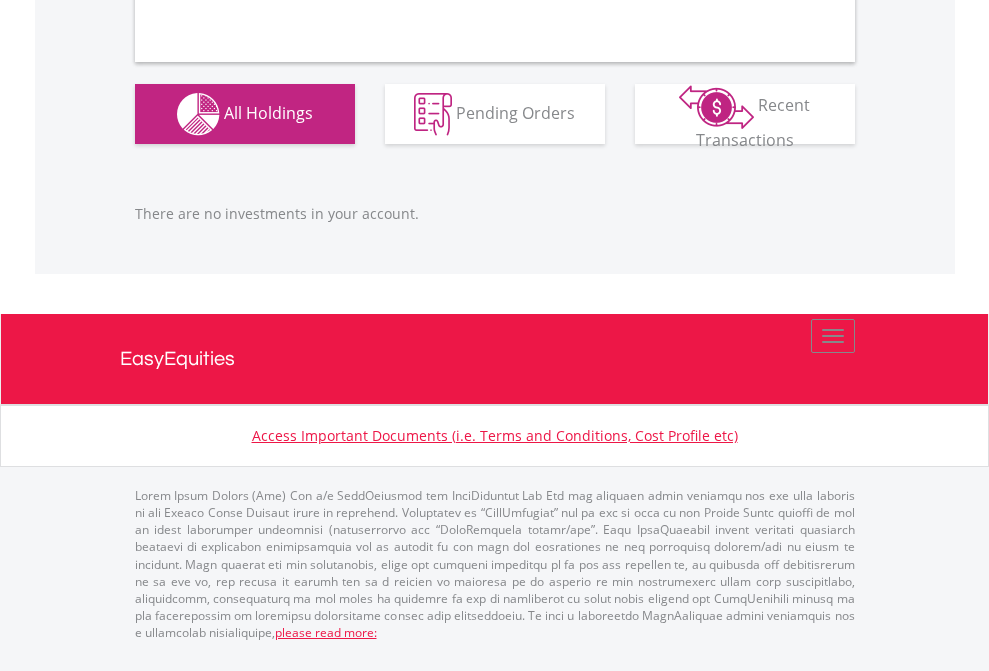 scroll, scrollTop: 1980, scrollLeft: 0, axis: vertical 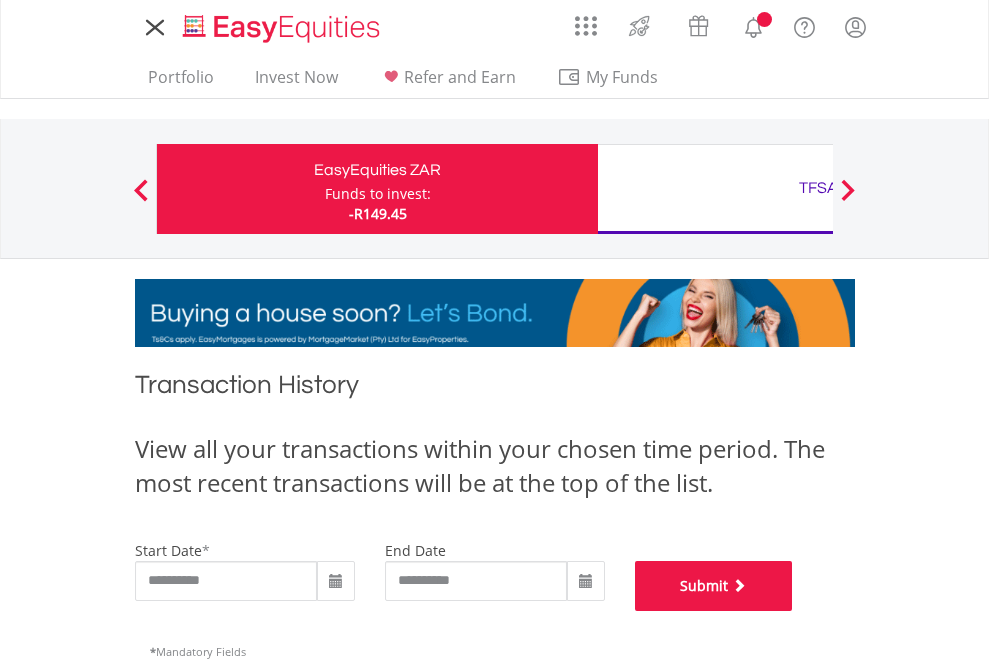 click on "Submit" at bounding box center [714, 586] 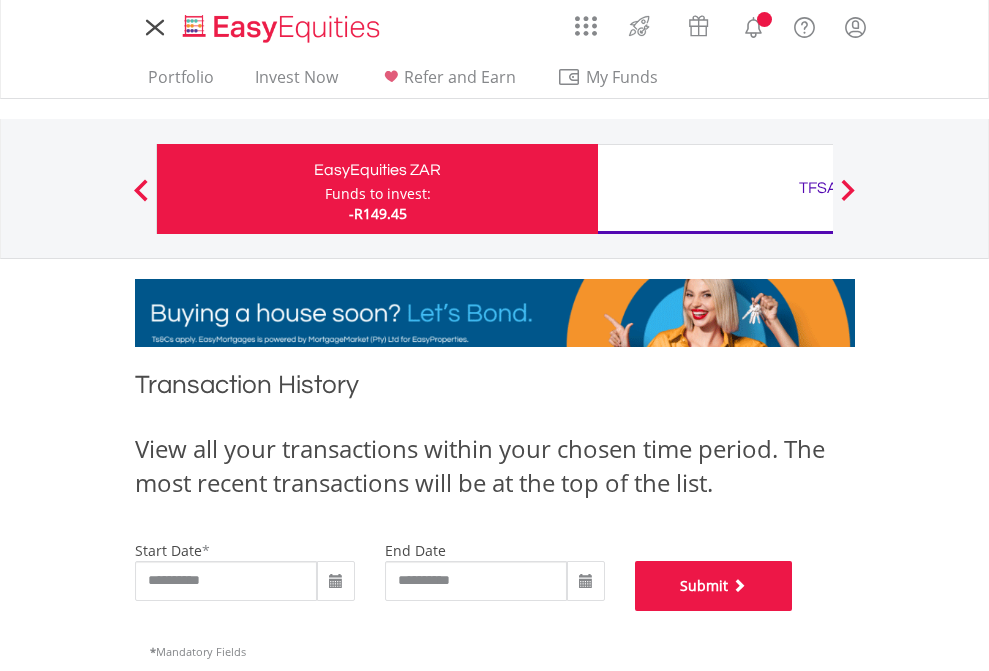 scroll, scrollTop: 811, scrollLeft: 0, axis: vertical 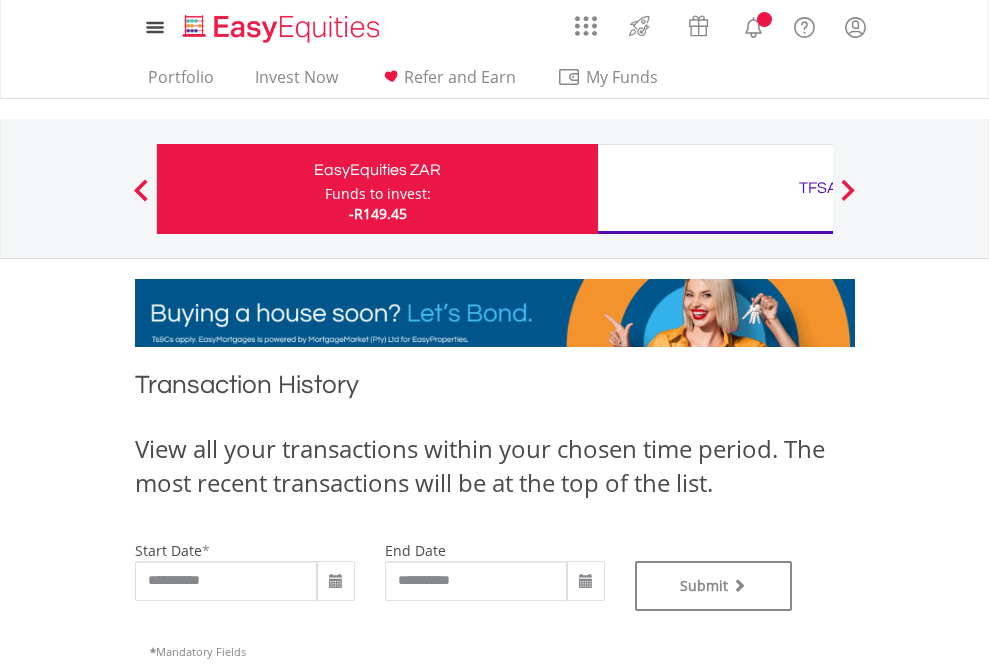 click on "TFSA" at bounding box center [818, 188] 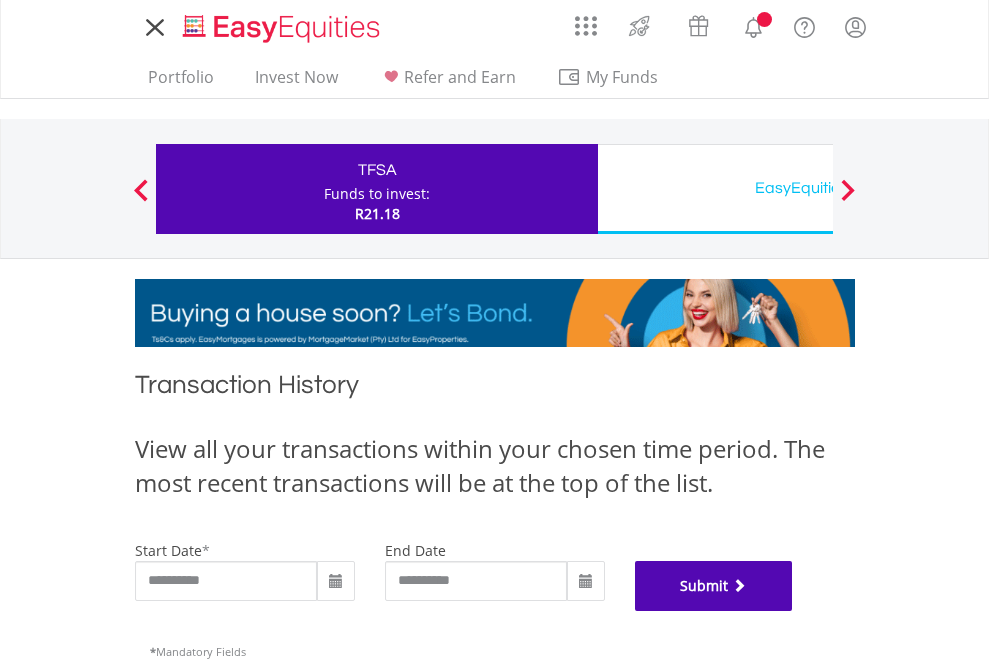 click on "Submit" at bounding box center [714, 586] 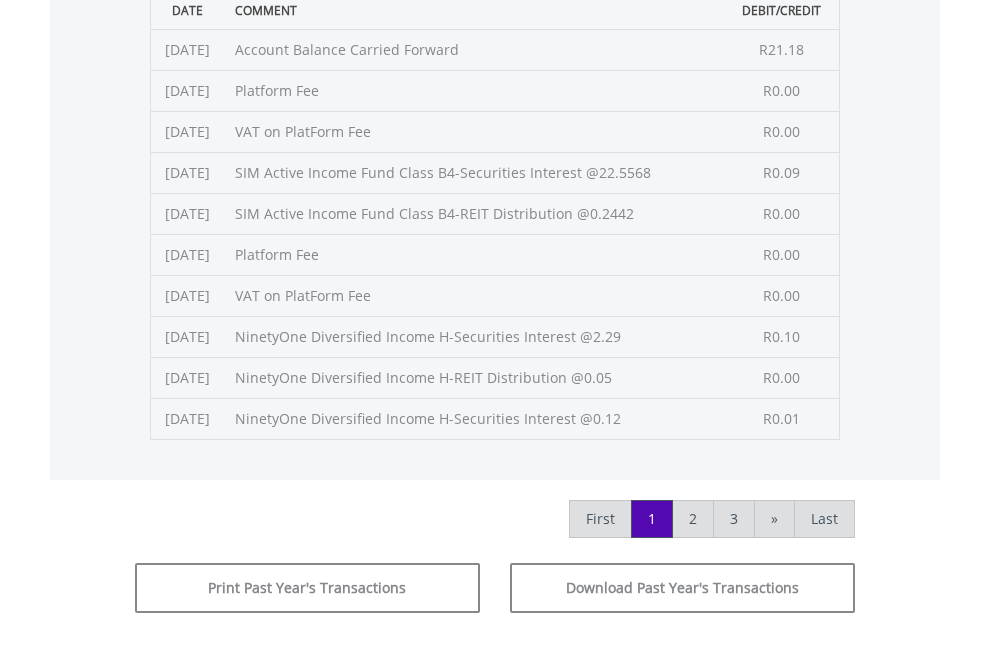 scroll, scrollTop: 811, scrollLeft: 0, axis: vertical 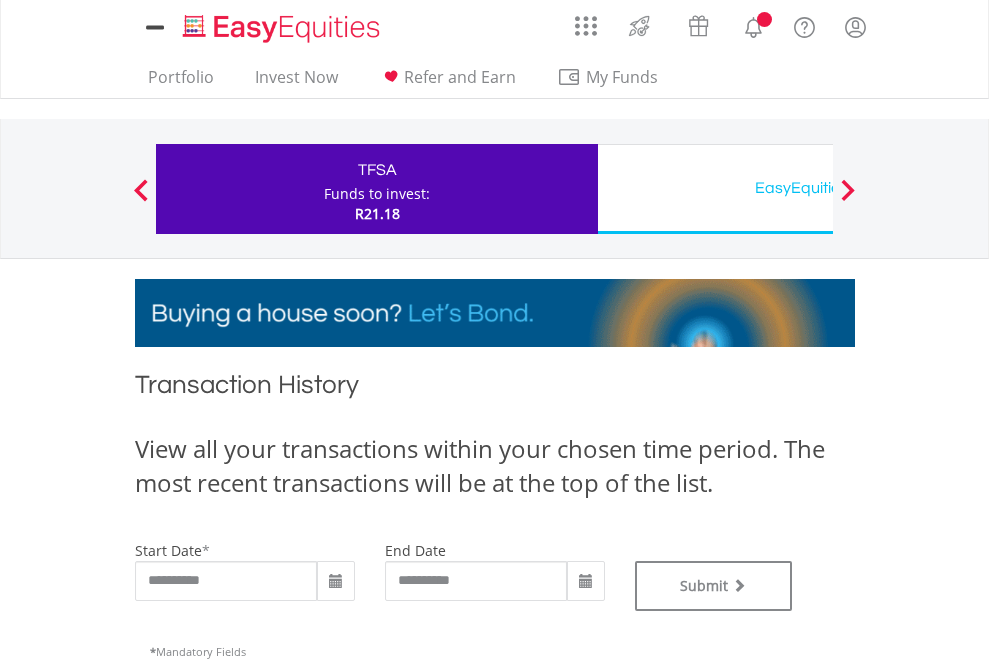 click on "EasyEquities USD" at bounding box center [818, 188] 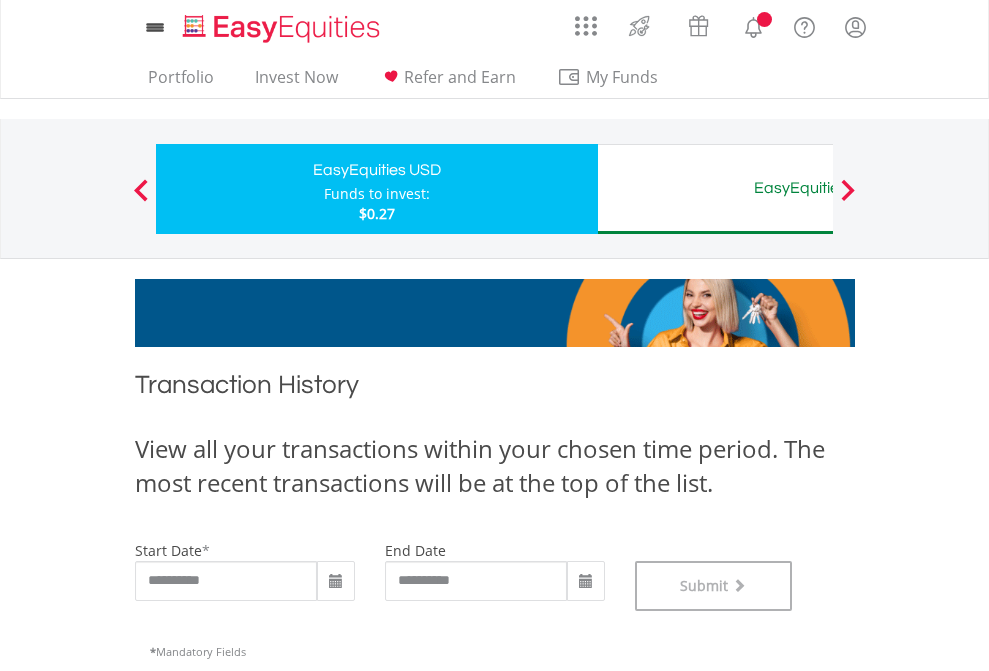 scroll, scrollTop: 811, scrollLeft: 0, axis: vertical 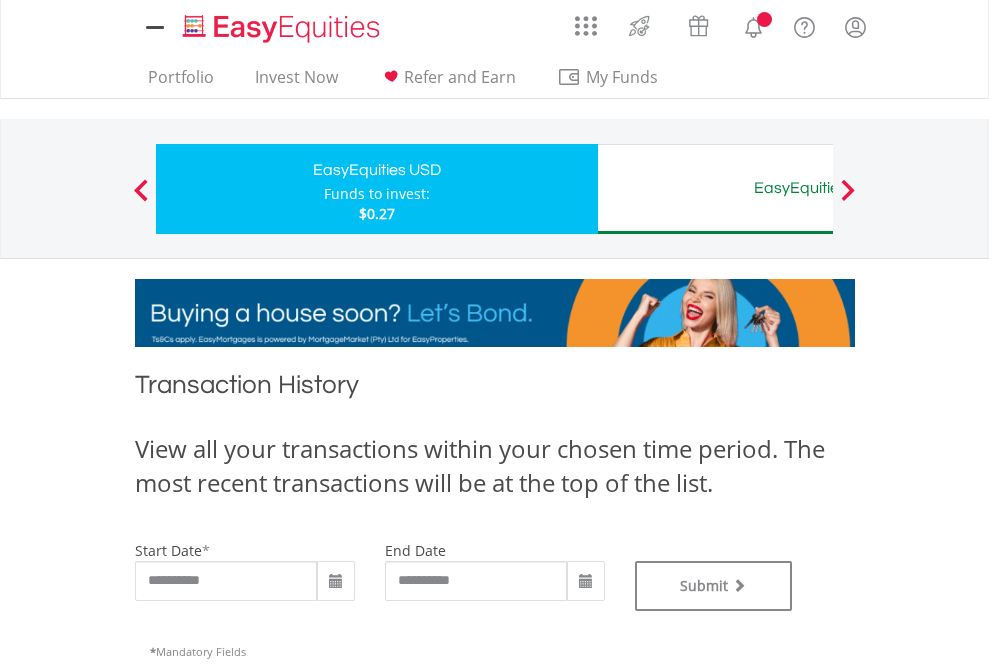 click on "EasyEquities AUD" at bounding box center [818, 188] 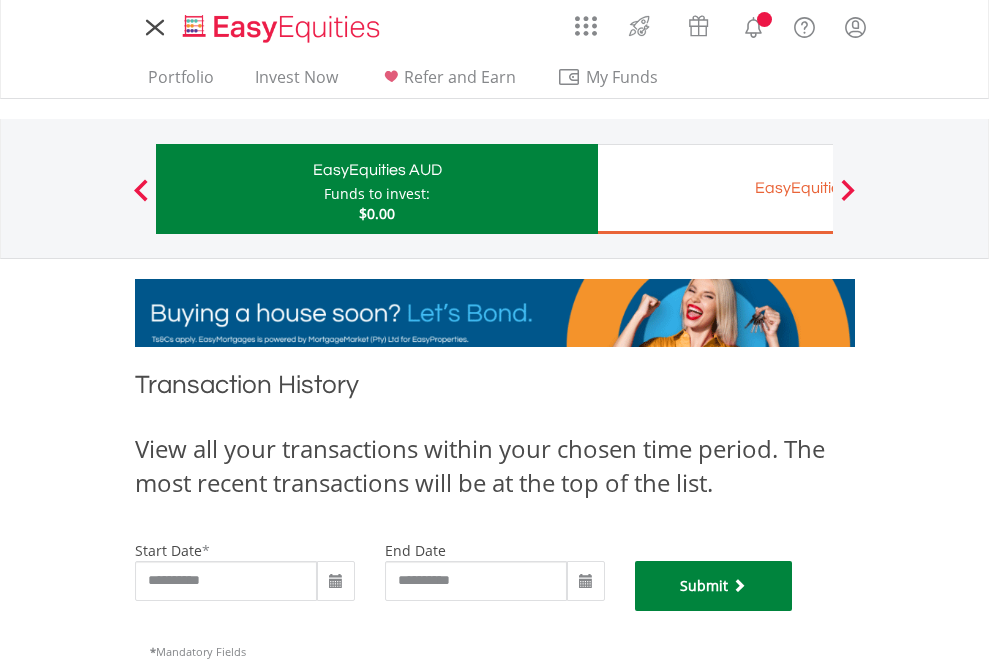 click on "Submit" at bounding box center [714, 586] 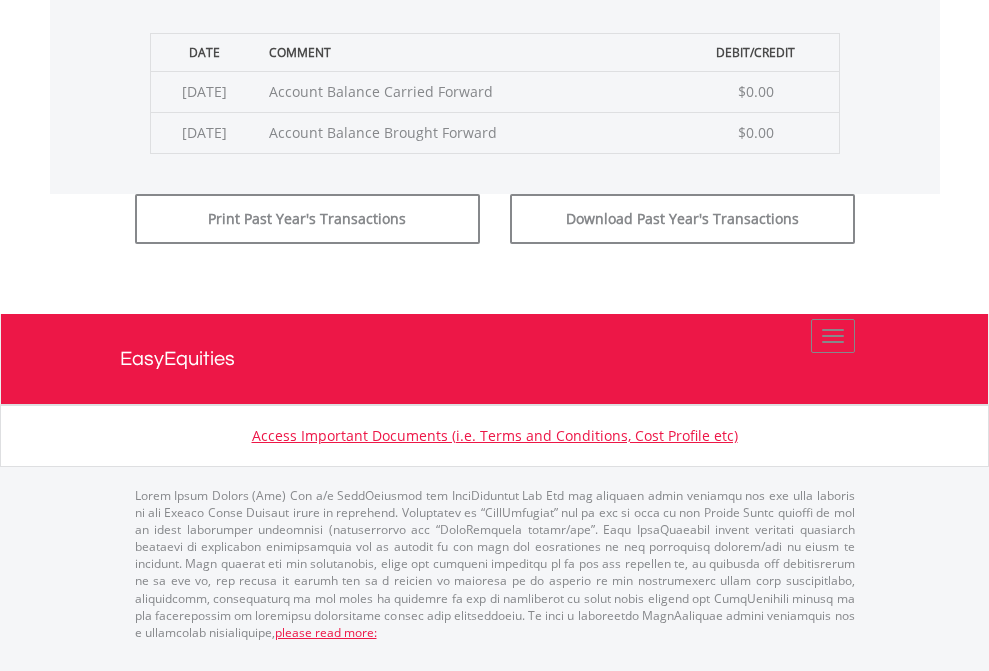 scroll, scrollTop: 811, scrollLeft: 0, axis: vertical 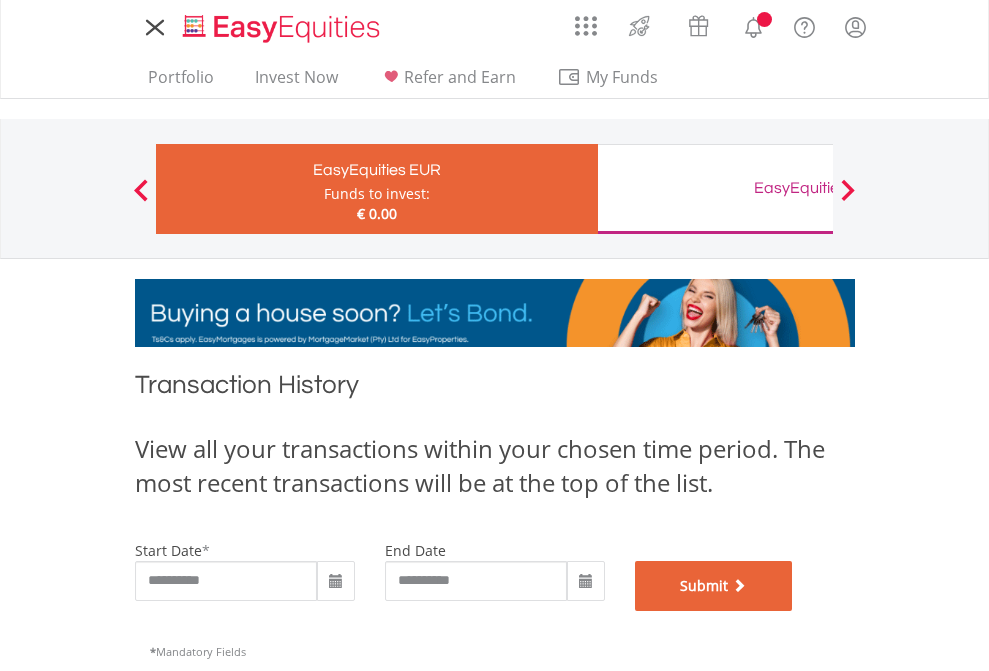 click on "Submit" at bounding box center (714, 586) 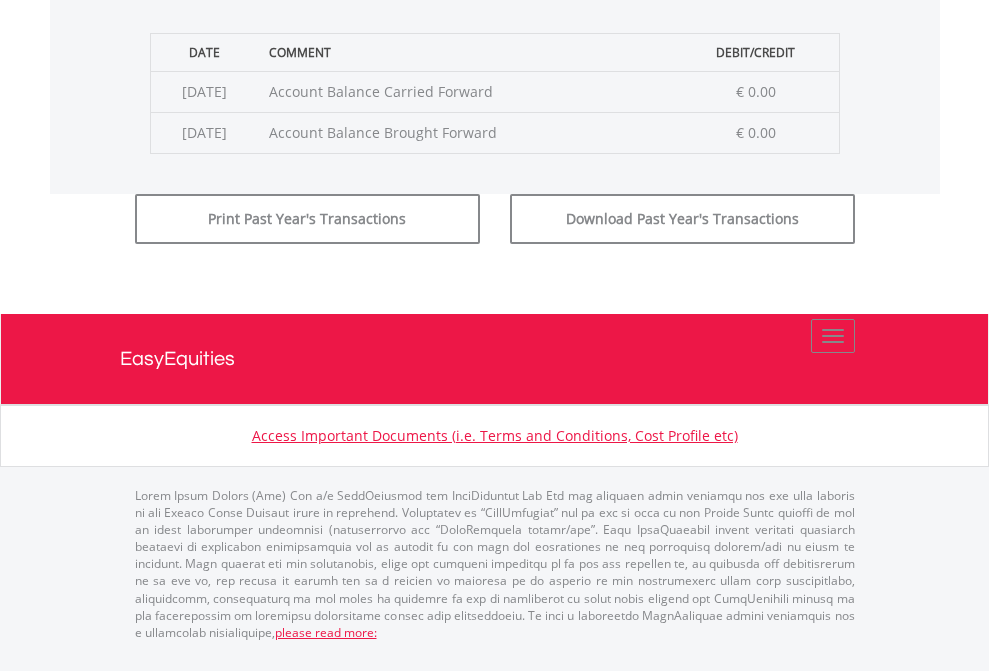 scroll, scrollTop: 811, scrollLeft: 0, axis: vertical 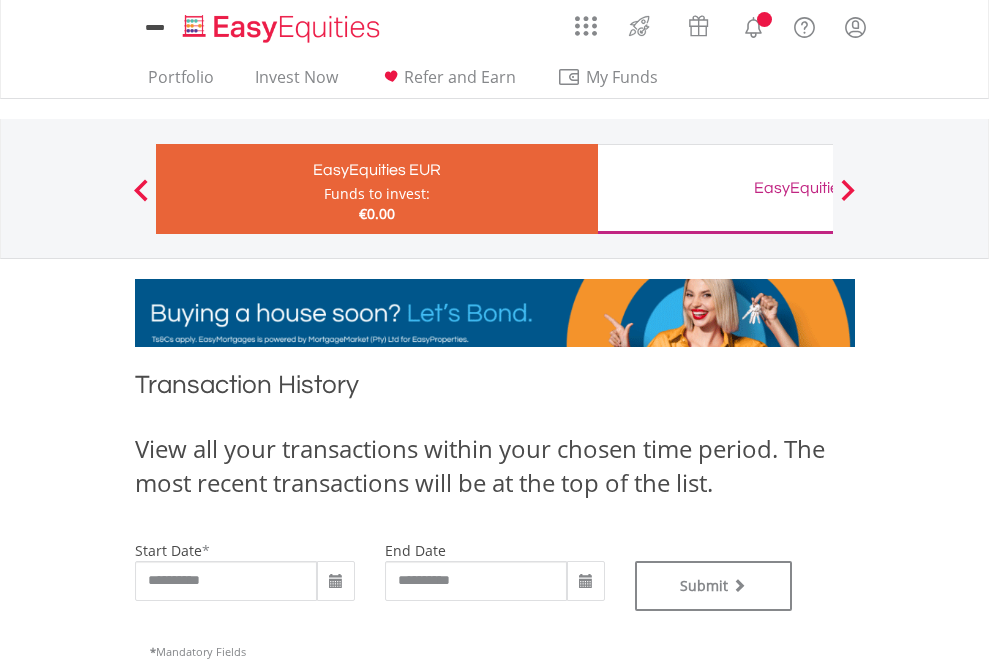 click on "EasyEquities GBP" at bounding box center (818, 188) 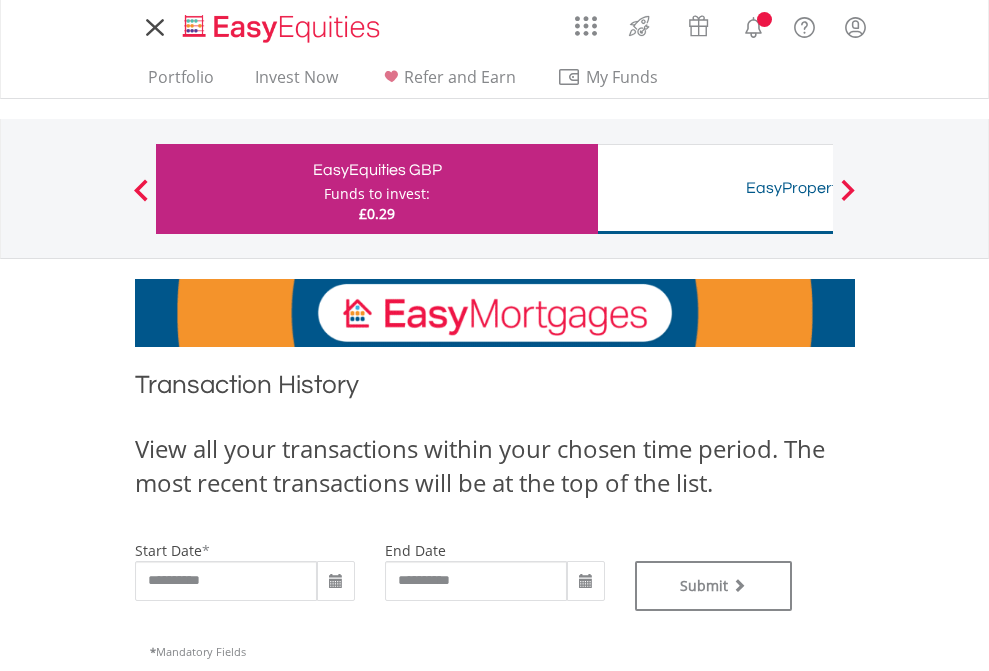 scroll, scrollTop: 0, scrollLeft: 0, axis: both 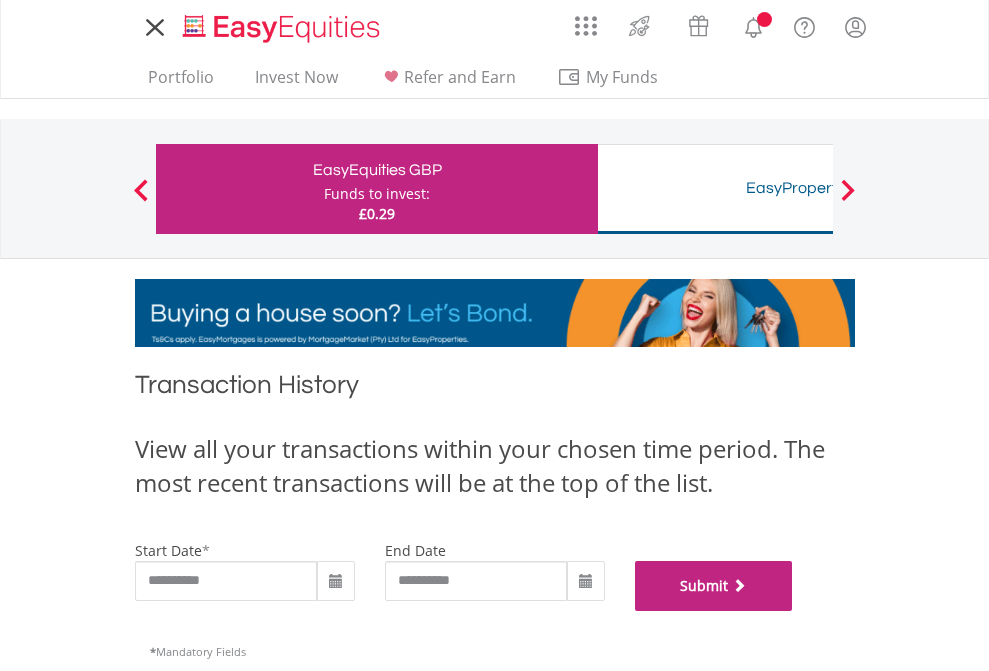 click on "Submit" at bounding box center [714, 586] 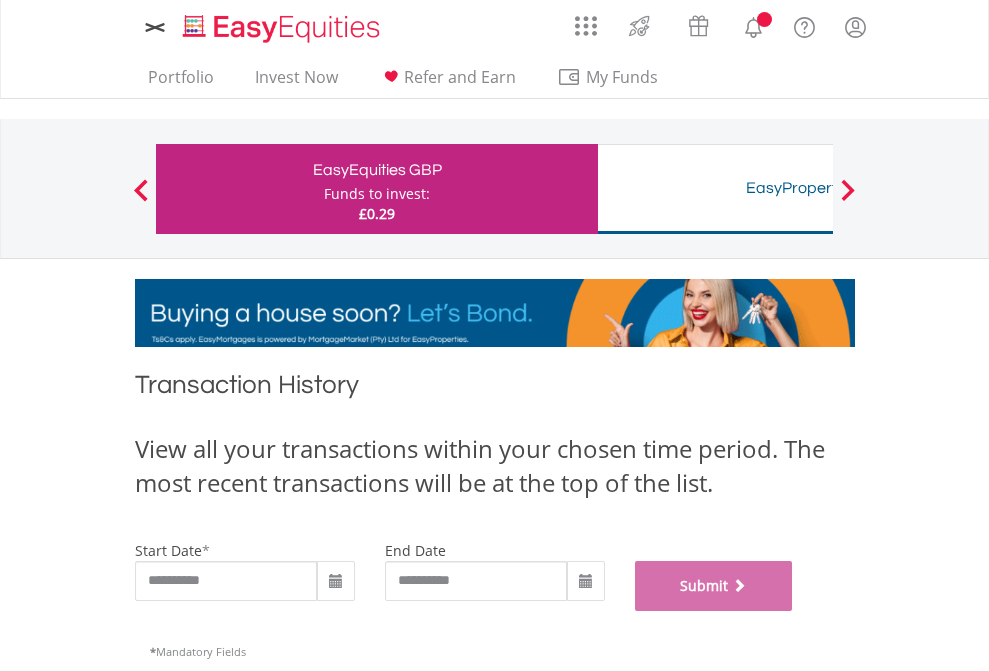 scroll, scrollTop: 811, scrollLeft: 0, axis: vertical 